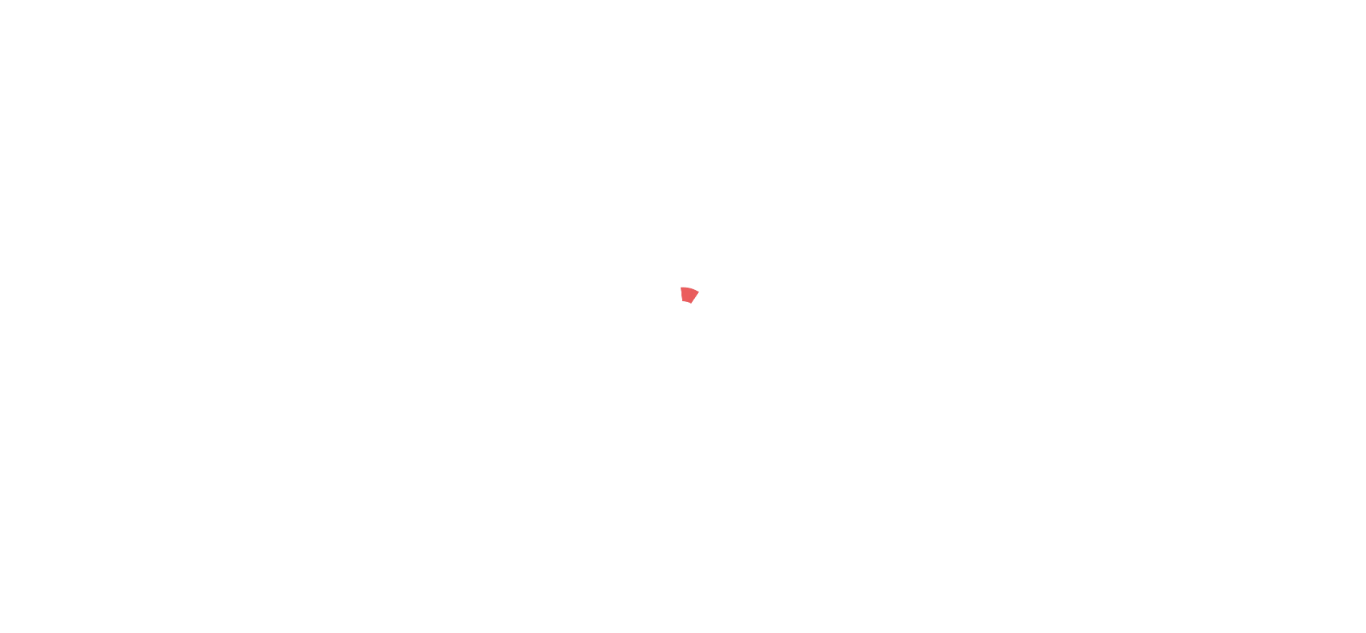 scroll, scrollTop: 0, scrollLeft: 0, axis: both 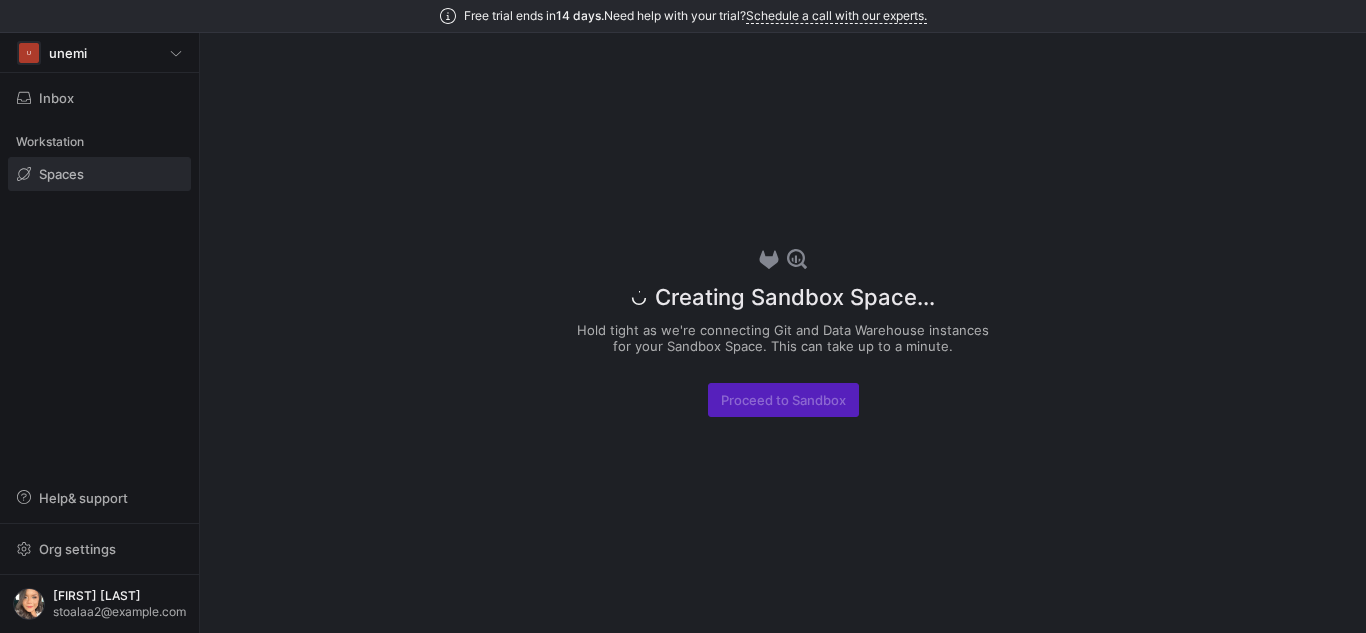 click on "Proceed to Sandbox" at bounding box center (783, 400) 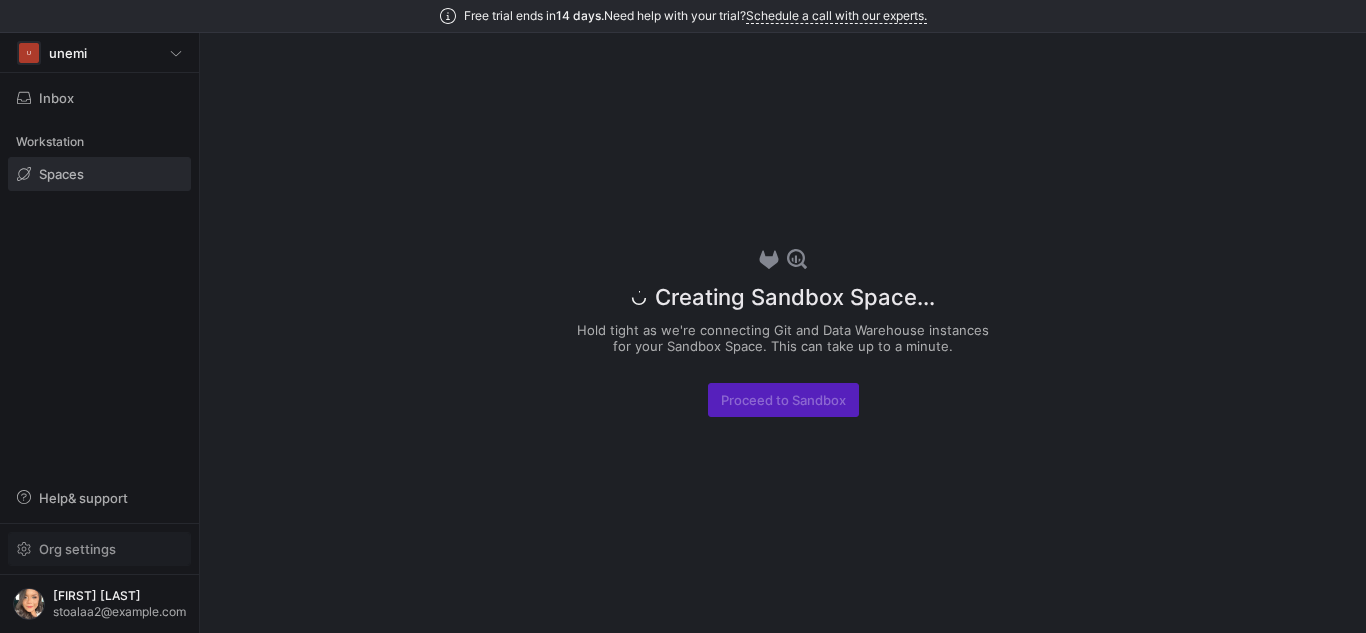 click at bounding box center [99, 549] 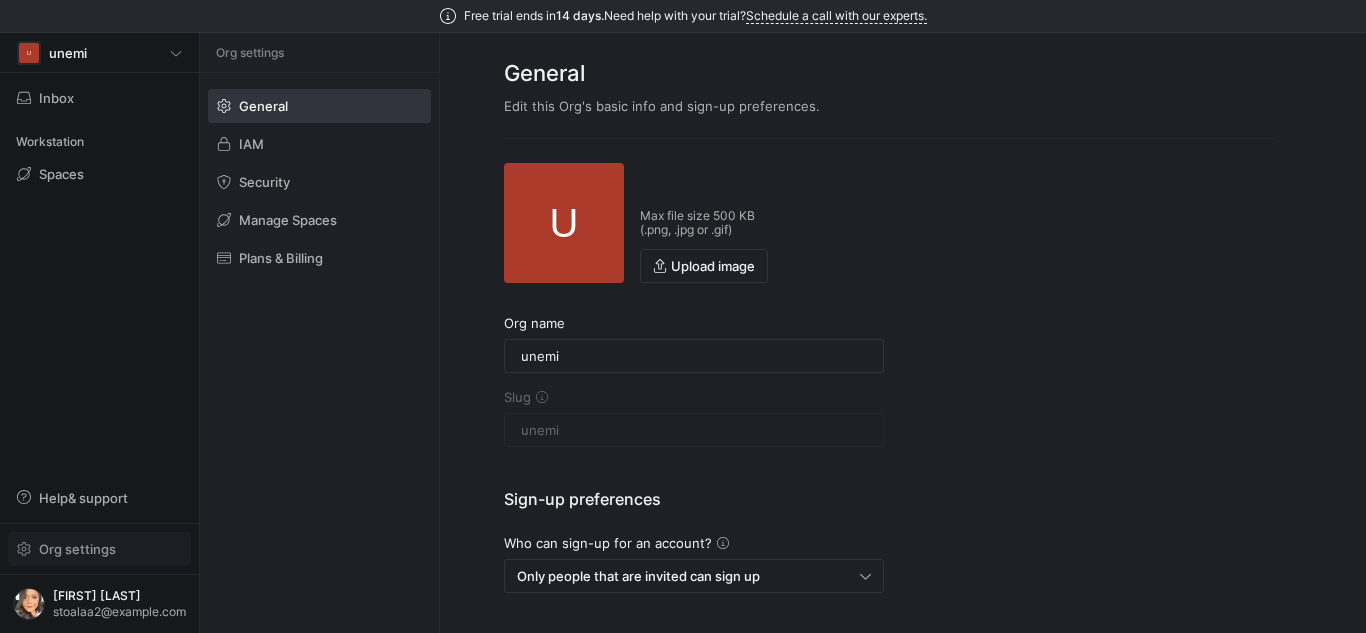 click at bounding box center [99, 549] 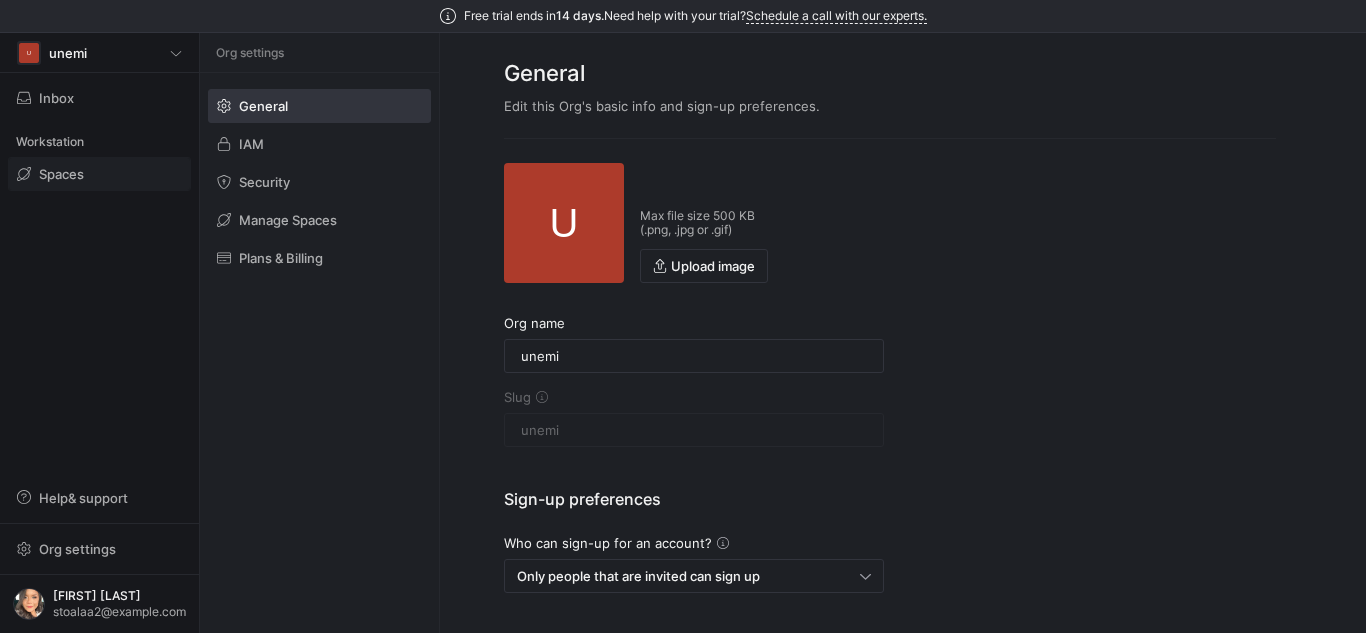 click at bounding box center [99, 174] 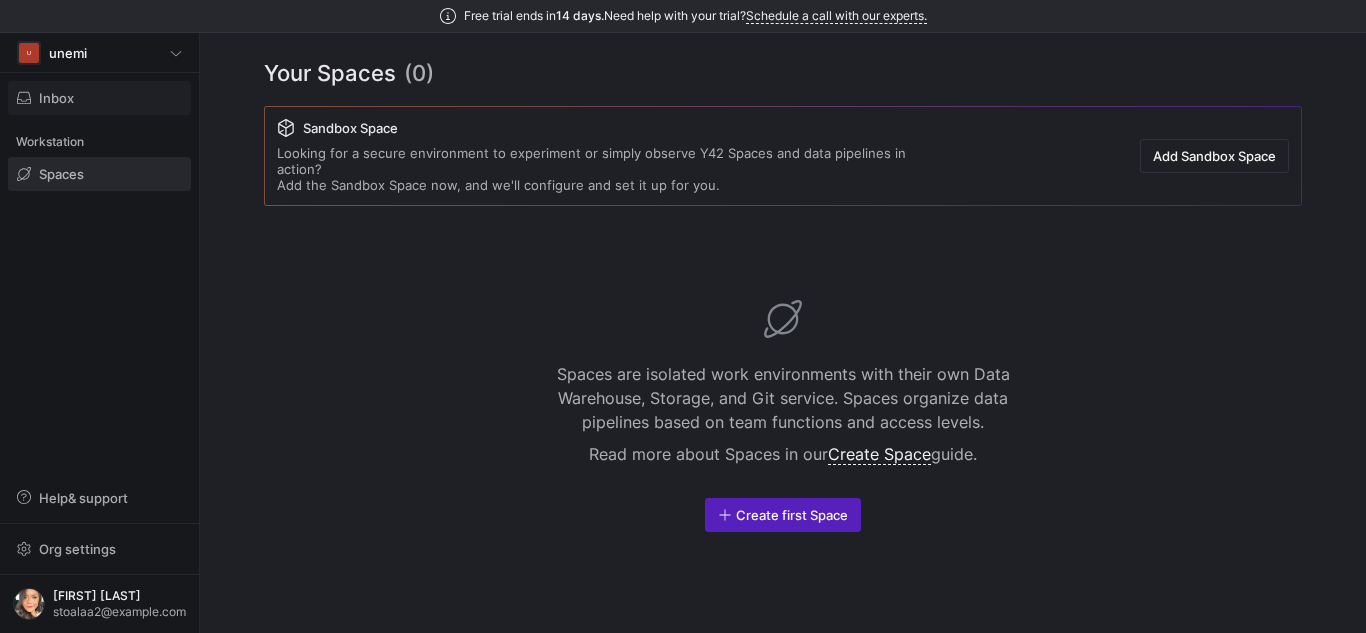 click at bounding box center [99, 98] 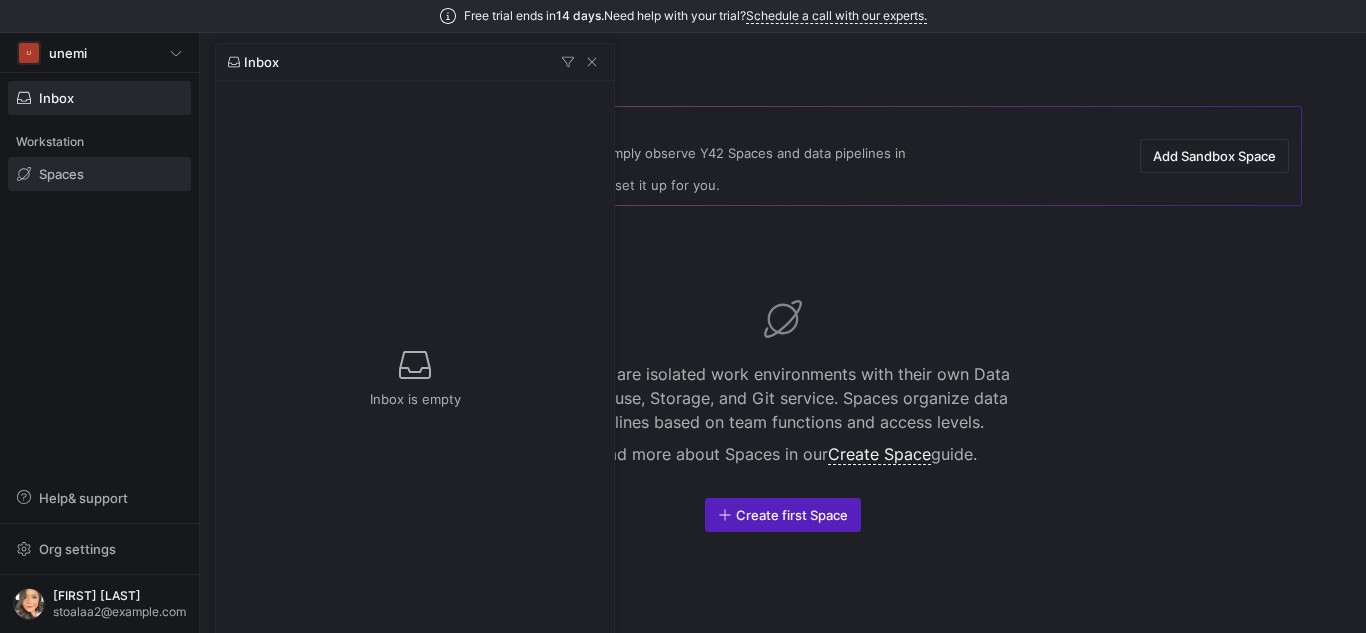 click at bounding box center [683, 316] 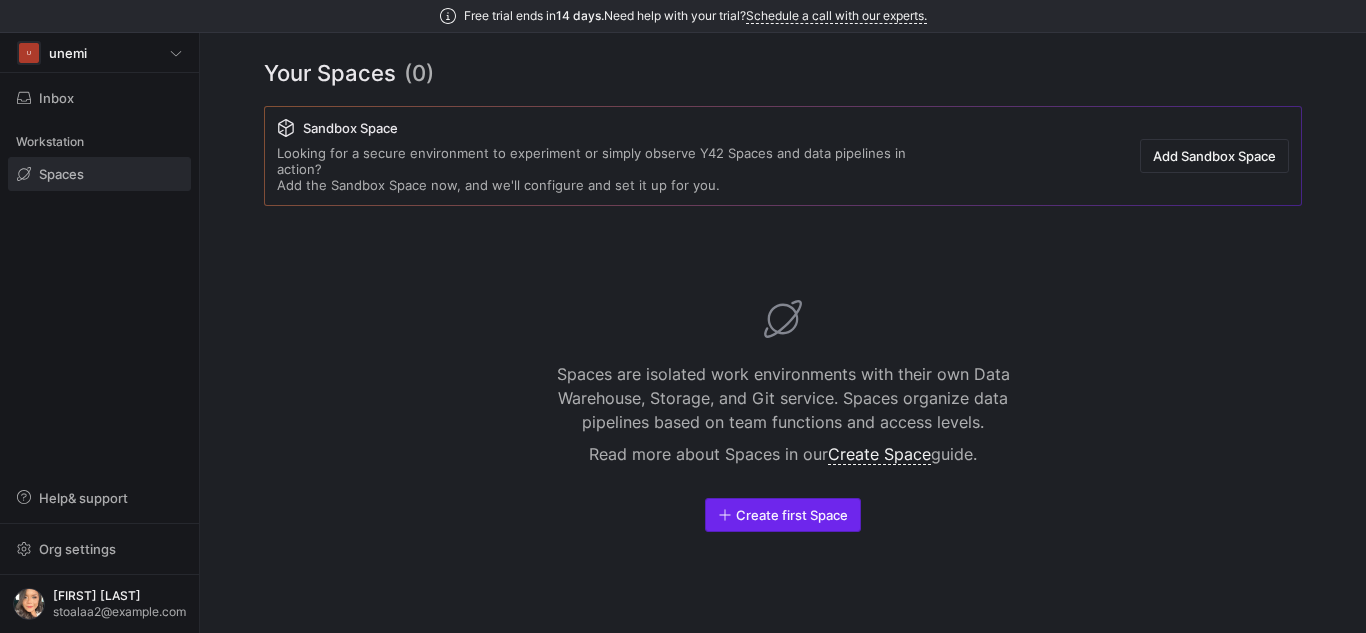 click on "Create first Space" at bounding box center [792, 515] 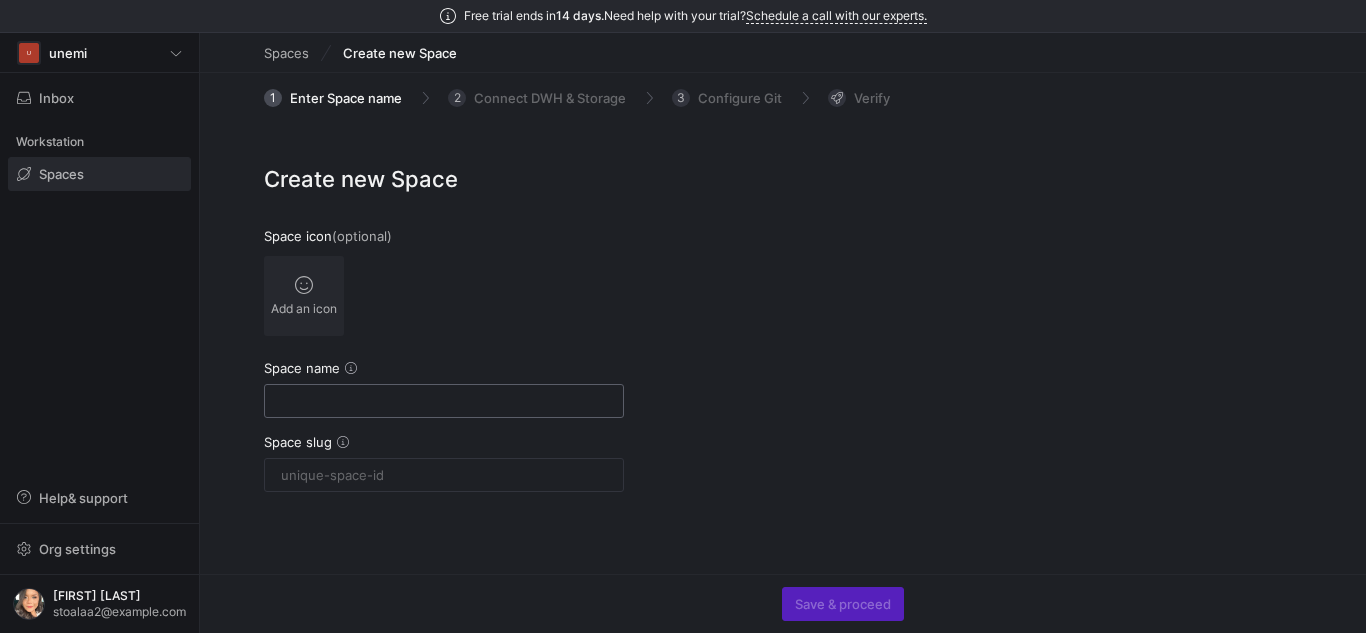 click at bounding box center (444, 401) 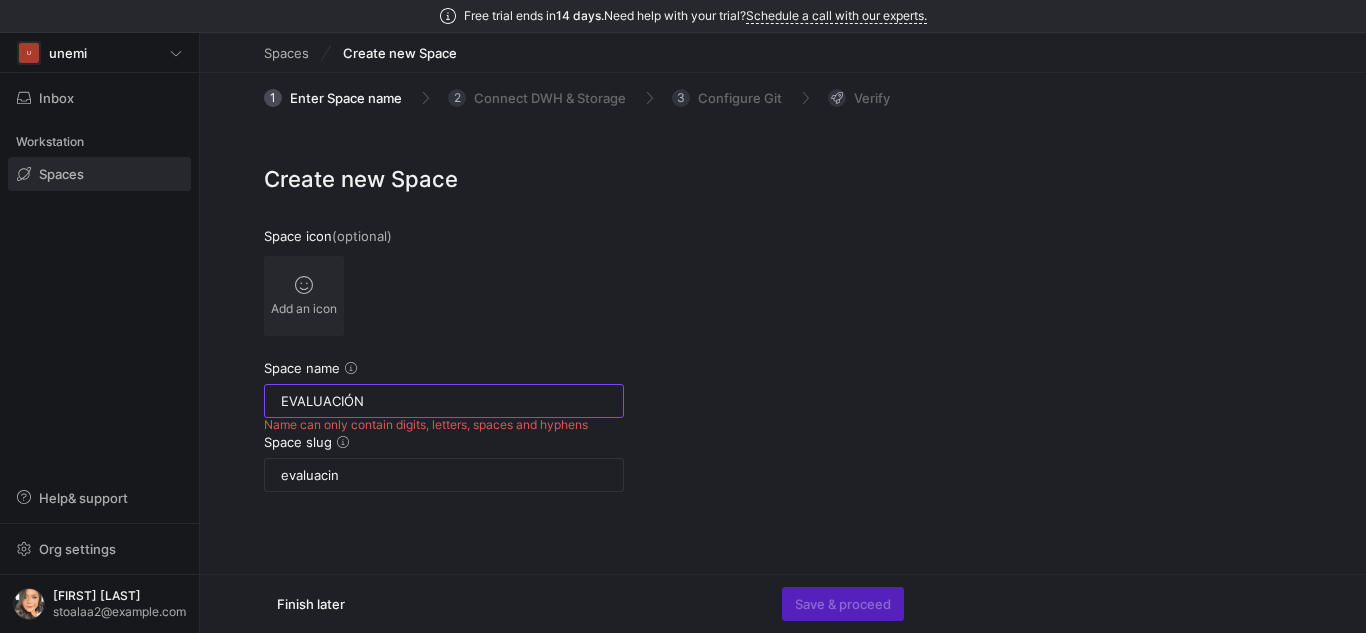 click on "EVALUACIÓN" at bounding box center [444, 401] 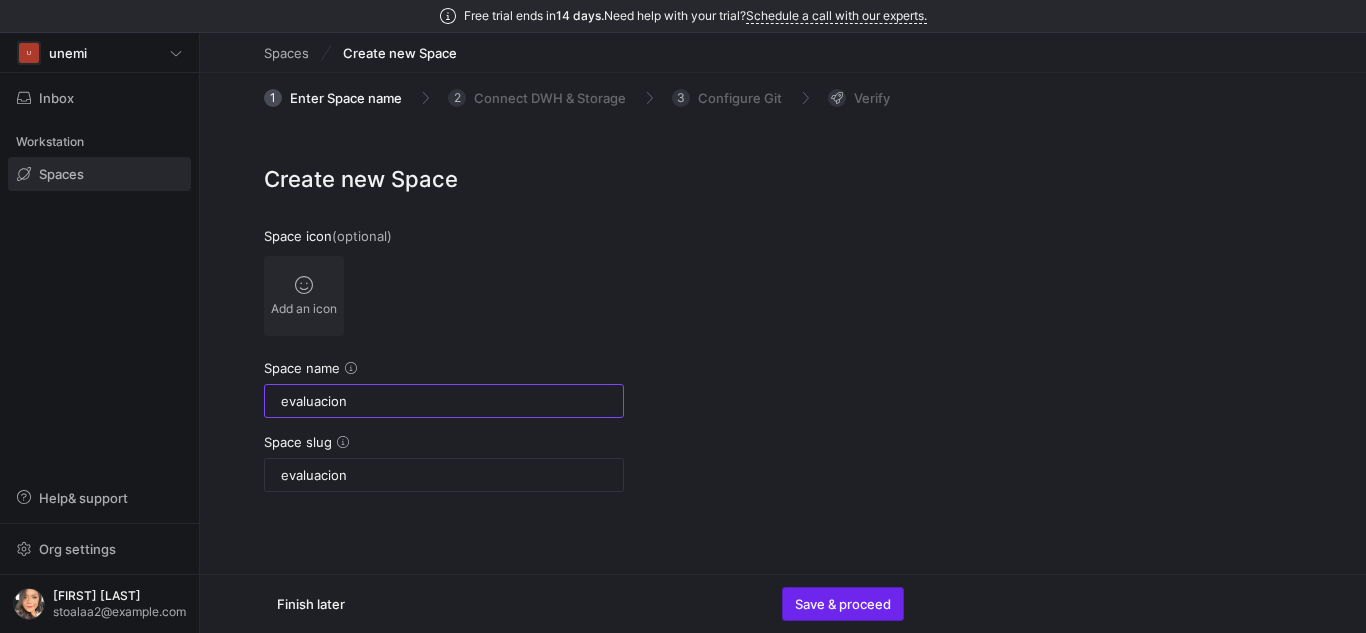 type on "evaluacion" 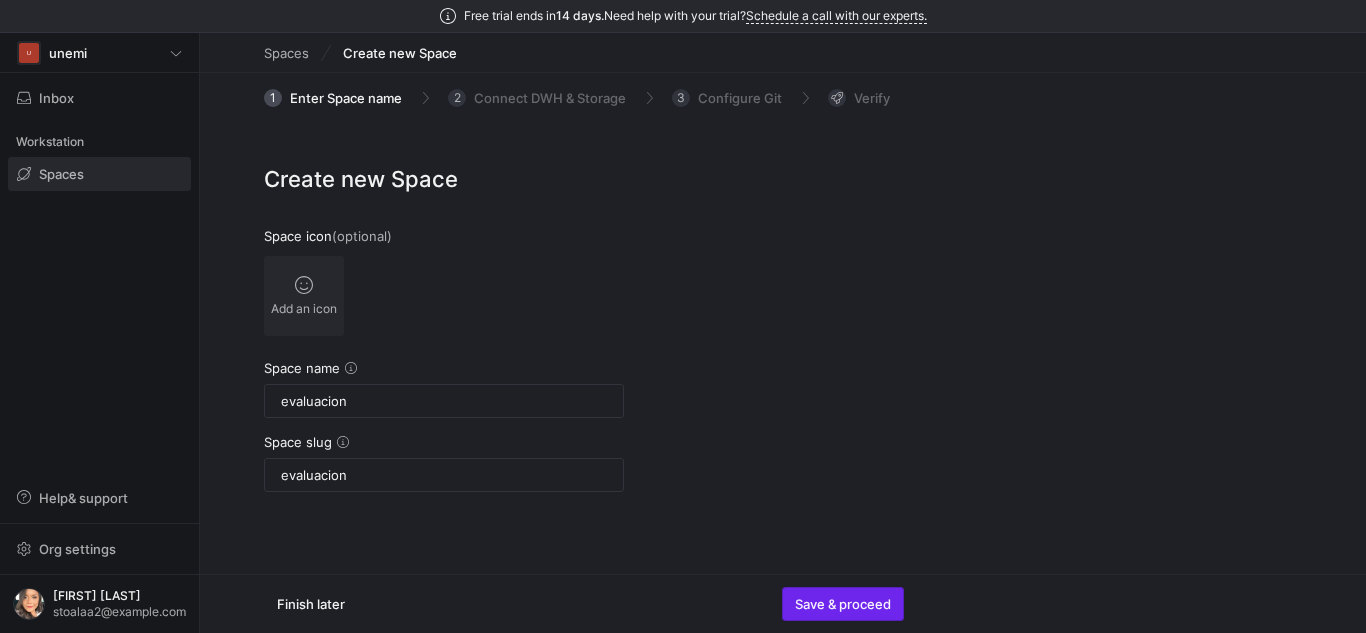 click at bounding box center [843, 604] 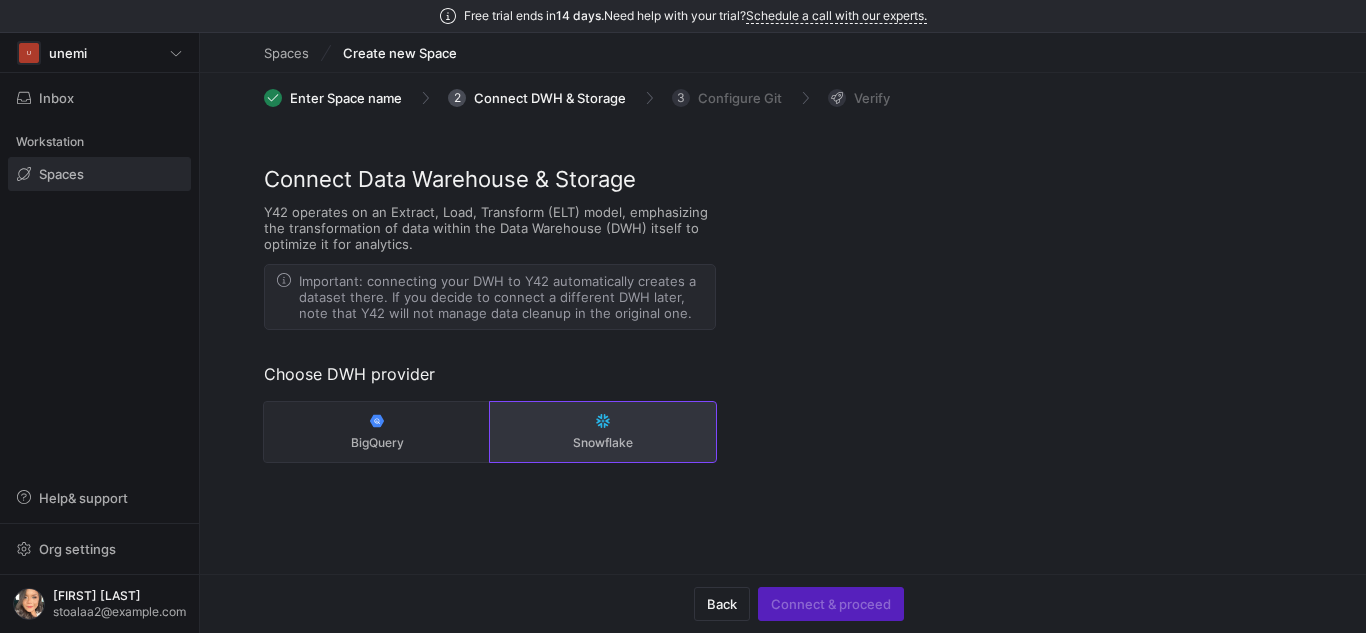 click on "Snowflake" at bounding box center (603, 432) 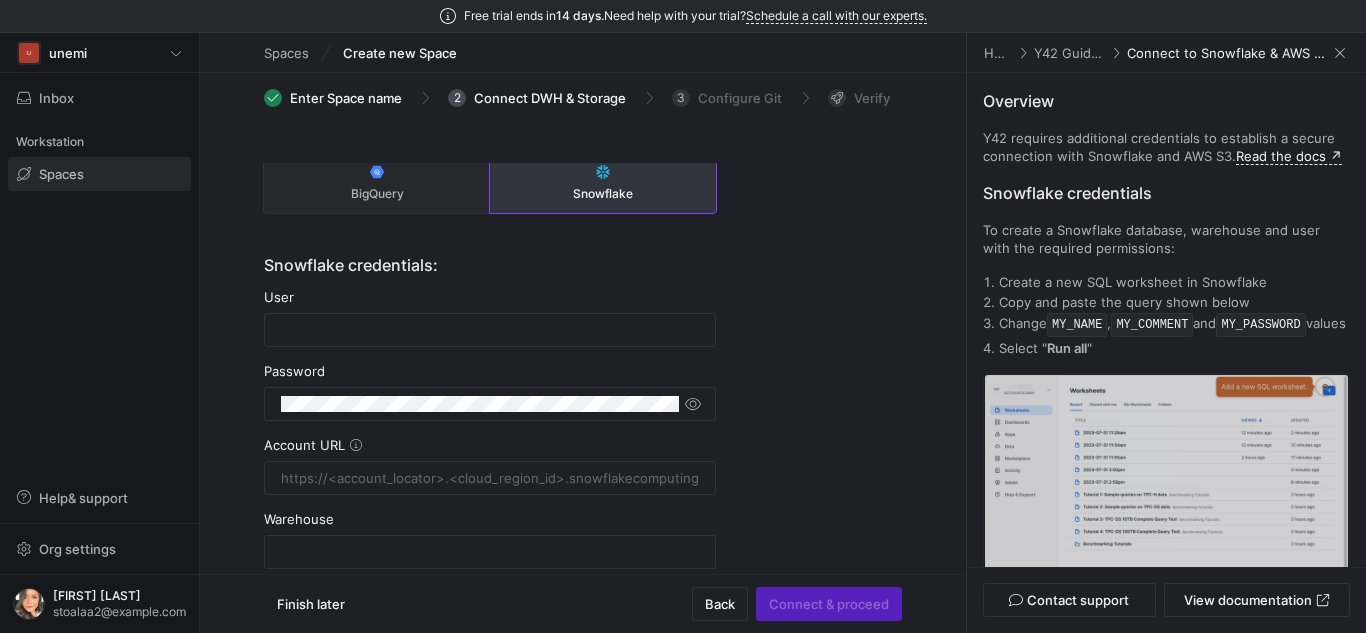 scroll, scrollTop: 235, scrollLeft: 0, axis: vertical 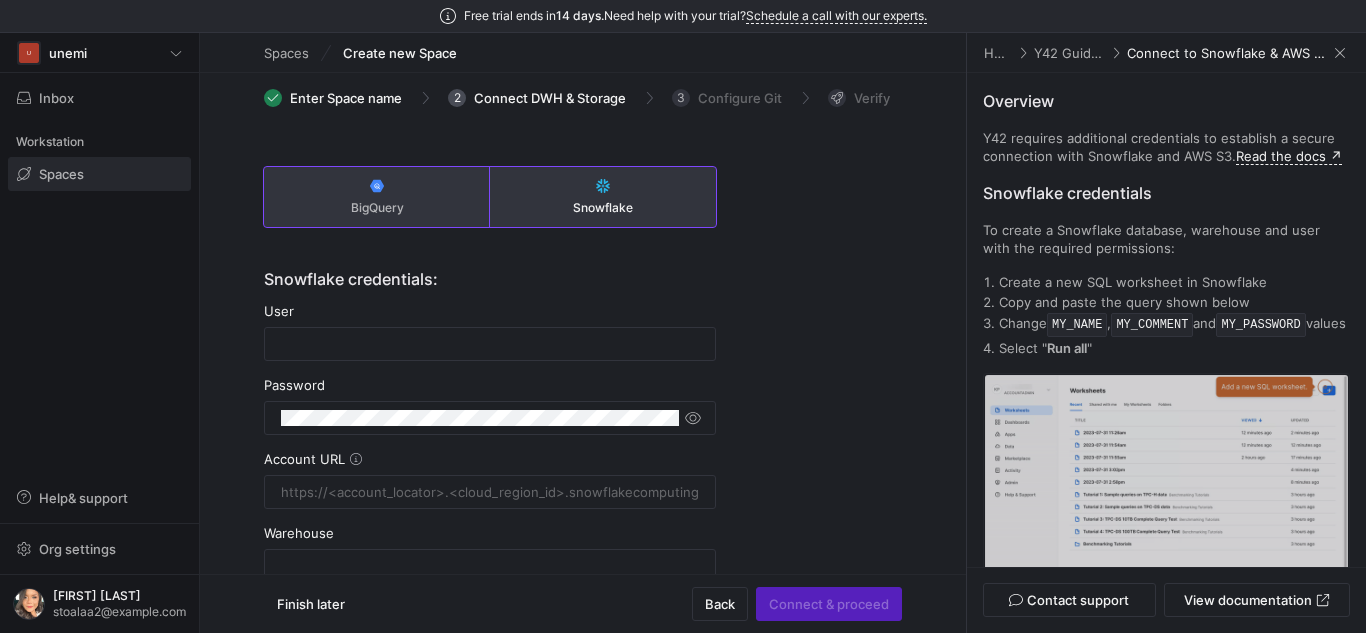 click on "BigQuery" at bounding box center (377, 197) 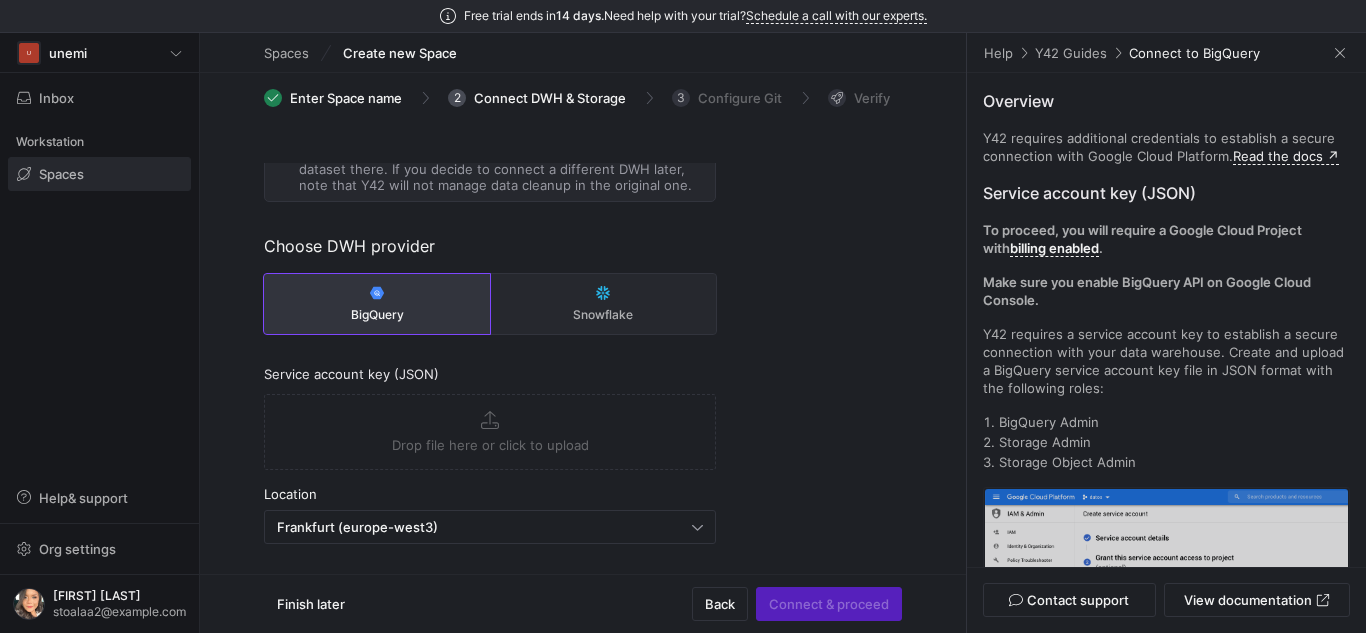 scroll, scrollTop: 127, scrollLeft: 0, axis: vertical 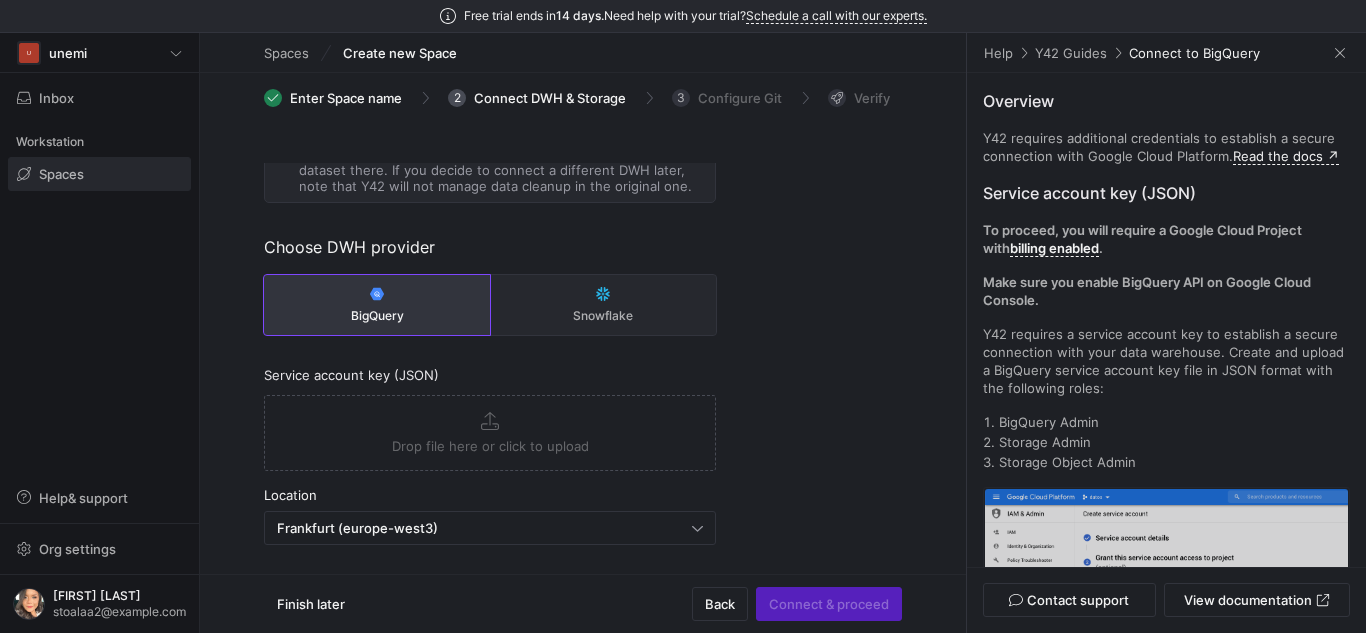 click on "Drop file here or click to upload" at bounding box center [490, 433] 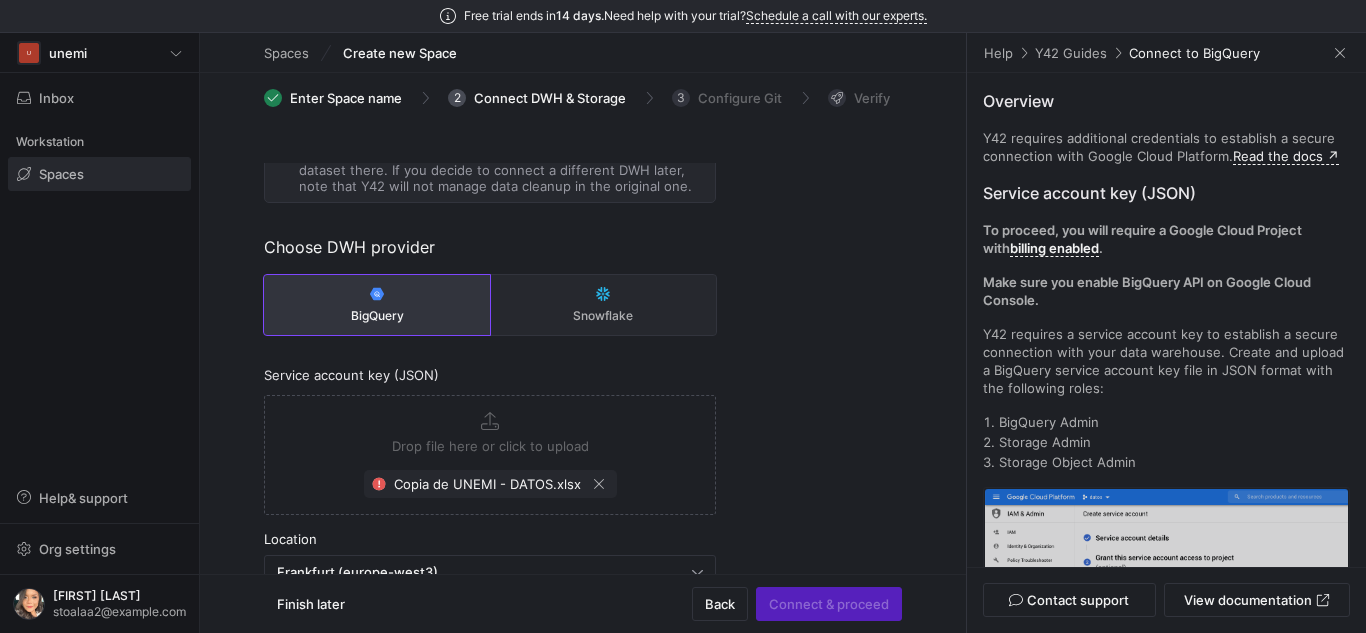click on "Copia de UNEMI - DATOS.xlsx" at bounding box center (490, 484) 